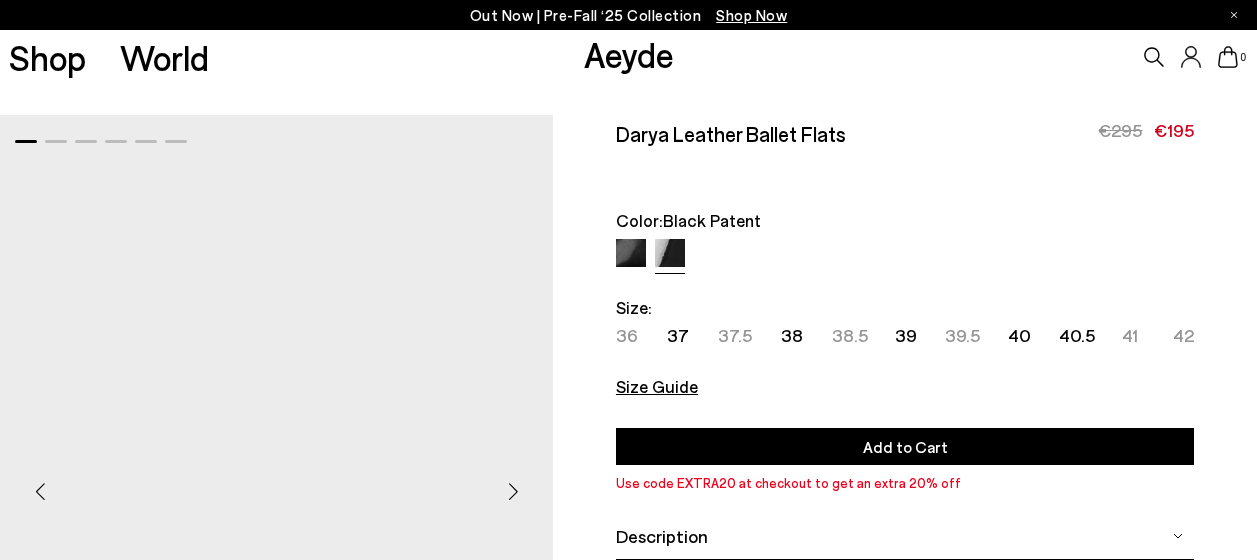 scroll, scrollTop: 0, scrollLeft: 0, axis: both 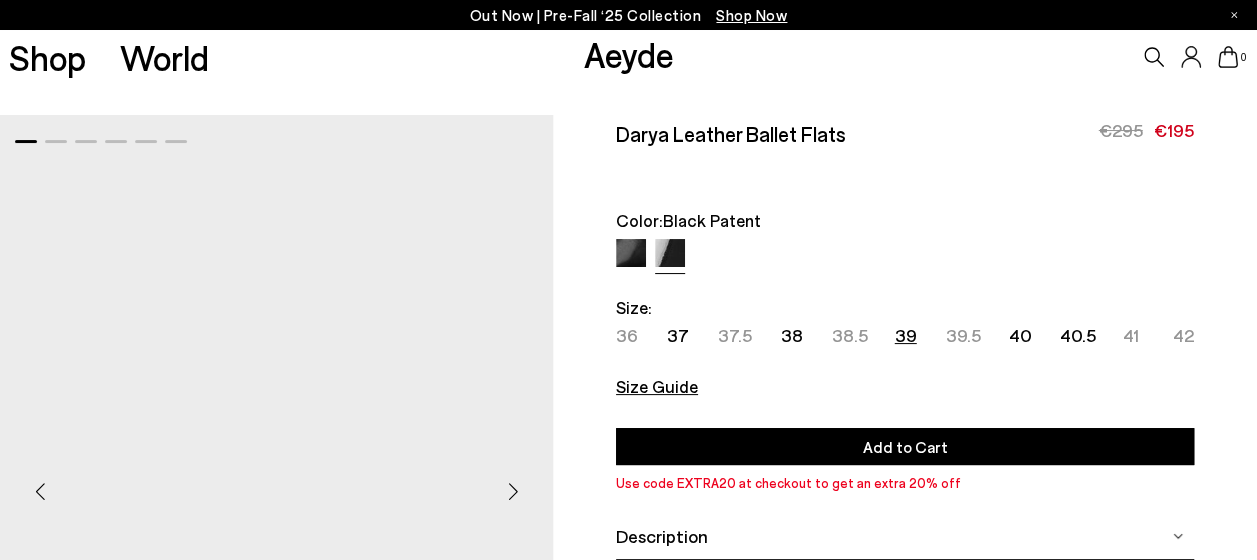 click on "39" at bounding box center (906, 335) 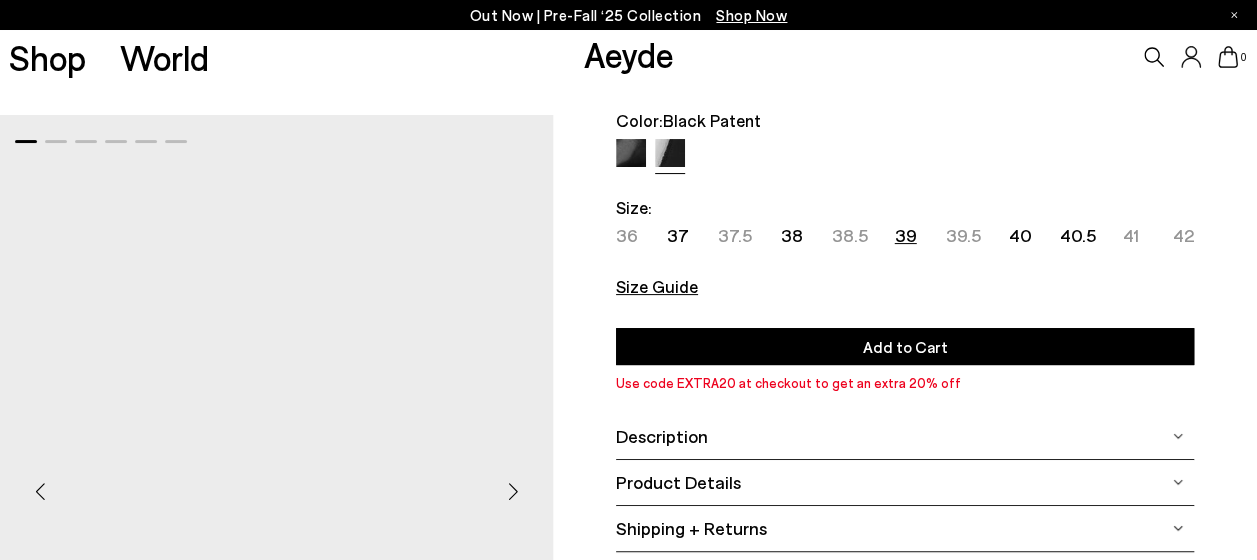 click on "Add to Cart" at bounding box center [905, 346] 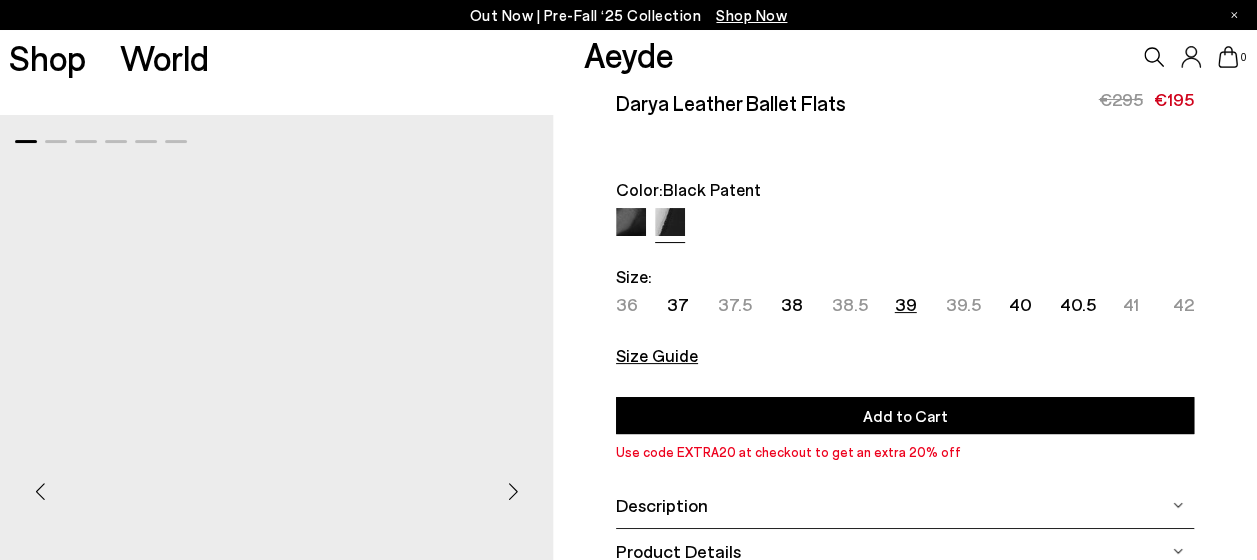 scroll, scrollTop: 0, scrollLeft: 0, axis: both 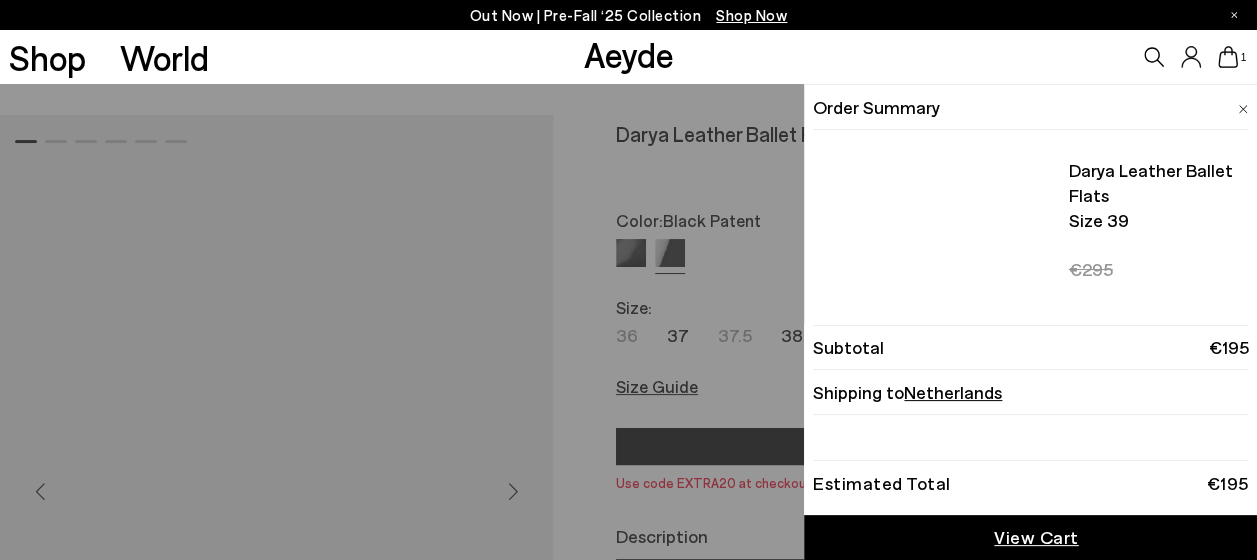 click 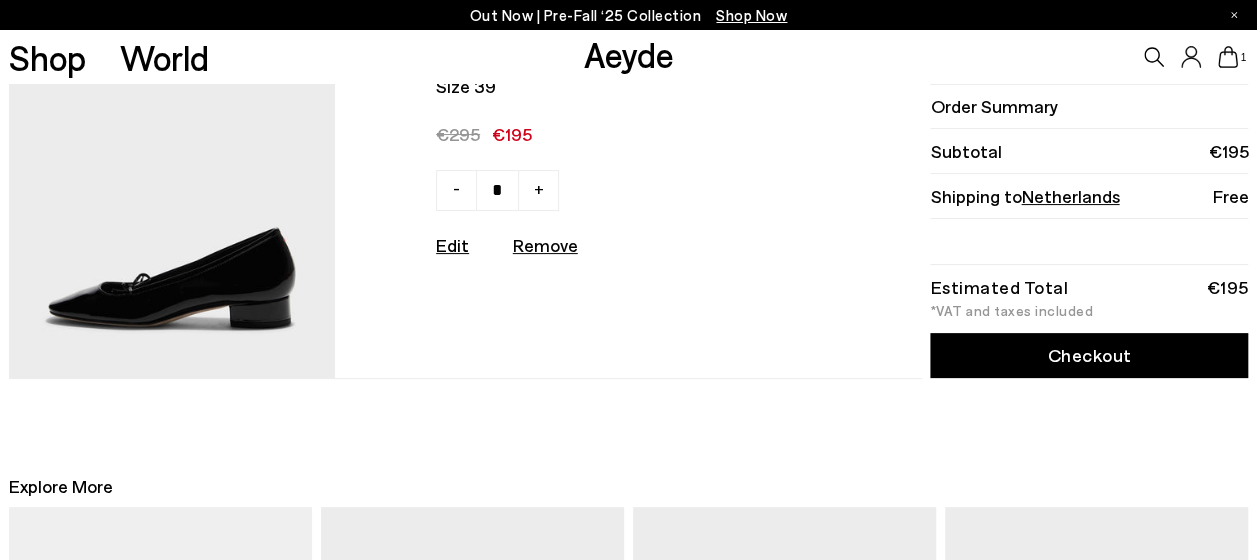 scroll, scrollTop: 0, scrollLeft: 0, axis: both 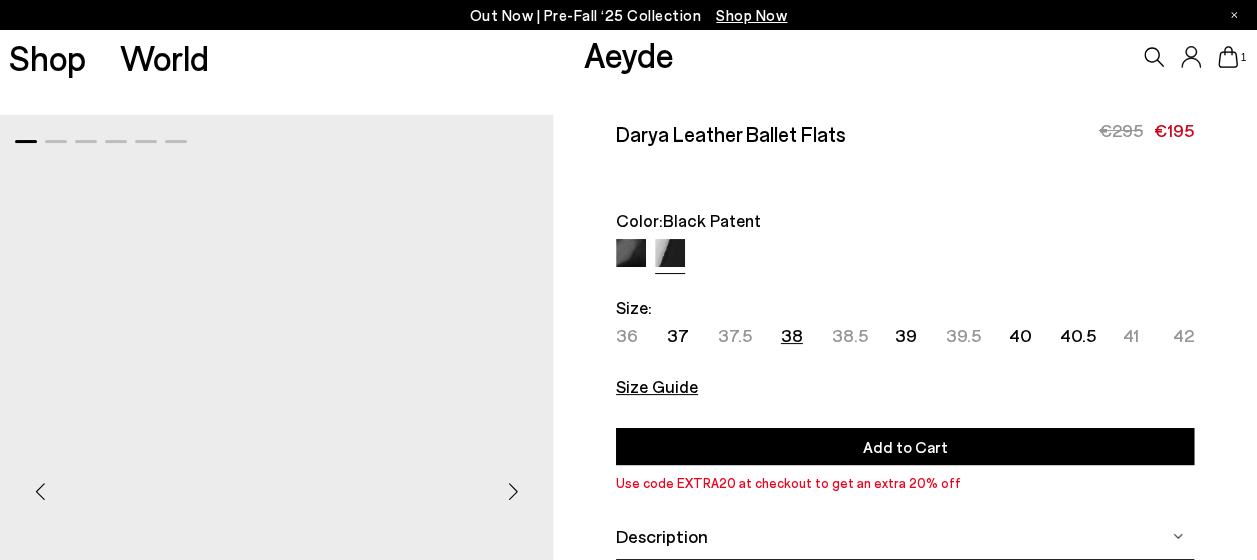 click on "38" at bounding box center (792, 335) 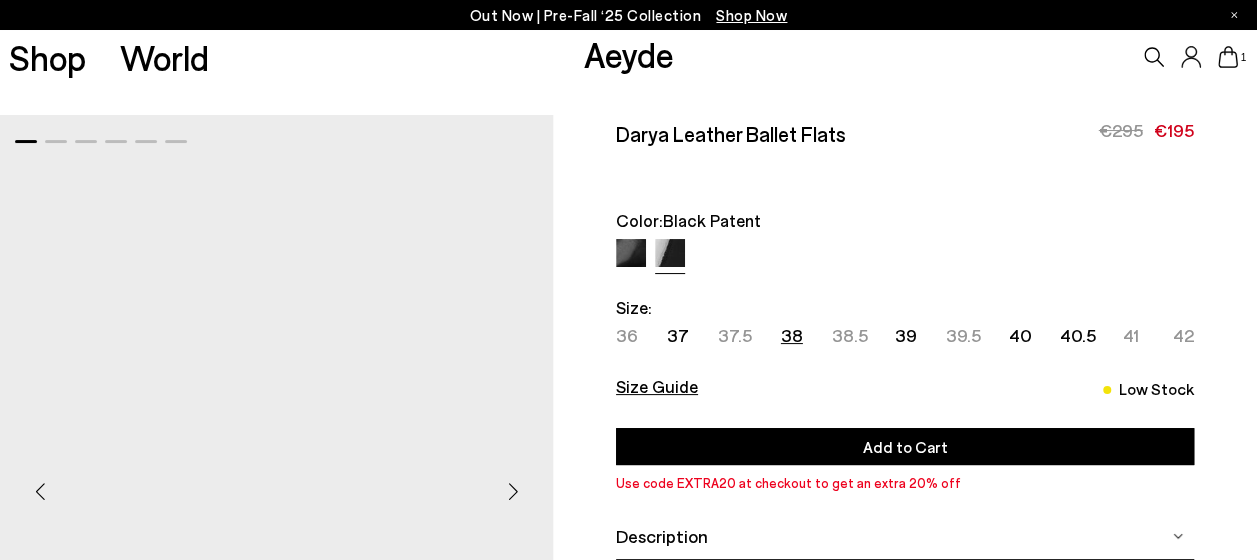 click on "Add to Cart" at bounding box center [905, 446] 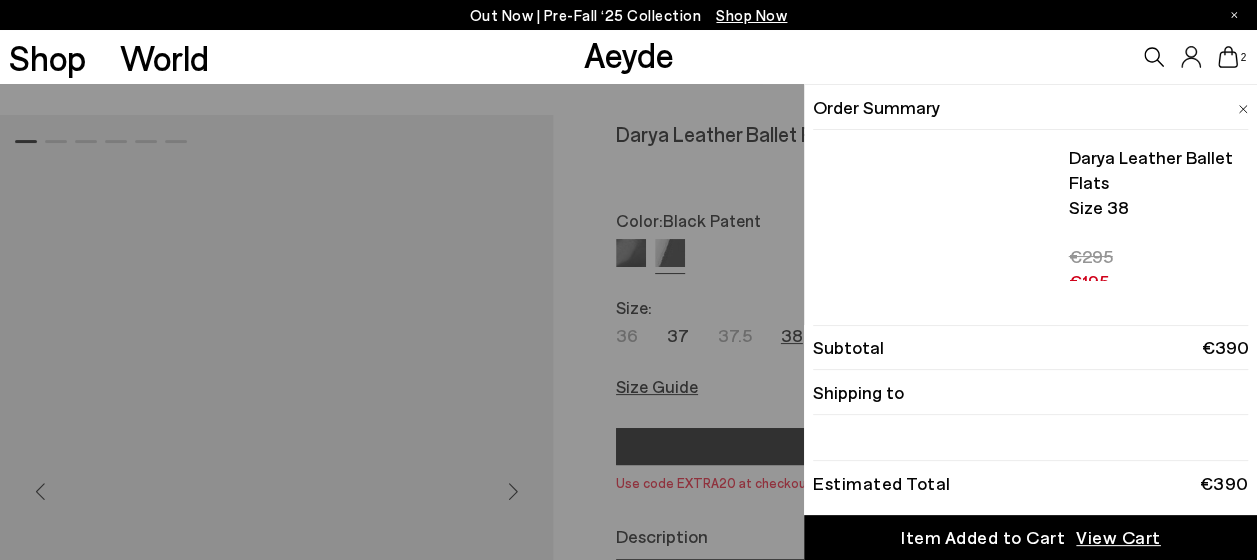 click 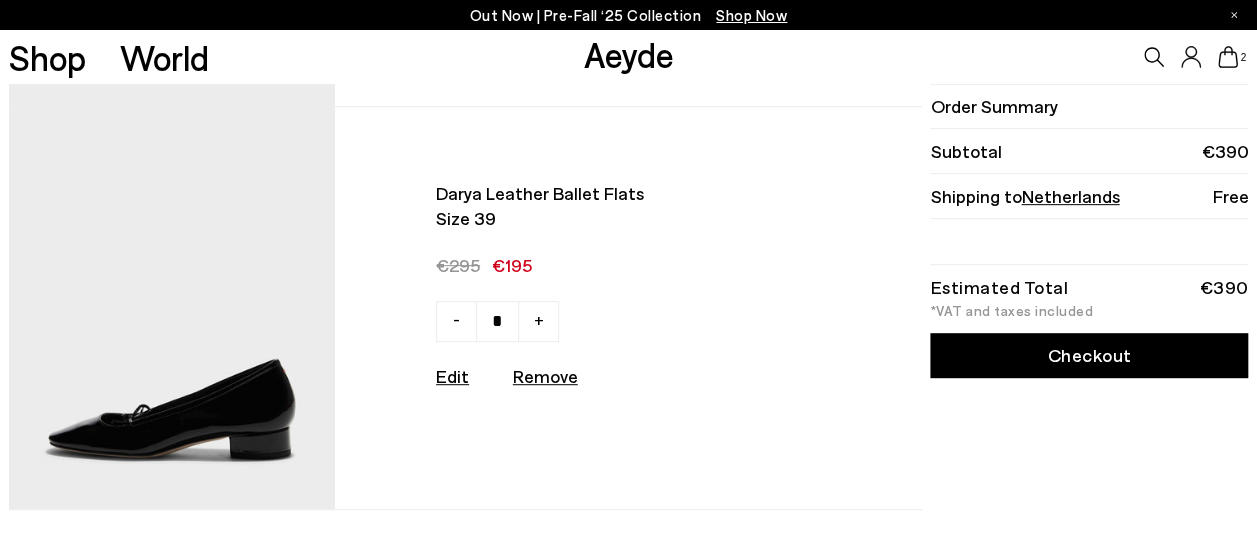 scroll, scrollTop: 700, scrollLeft: 0, axis: vertical 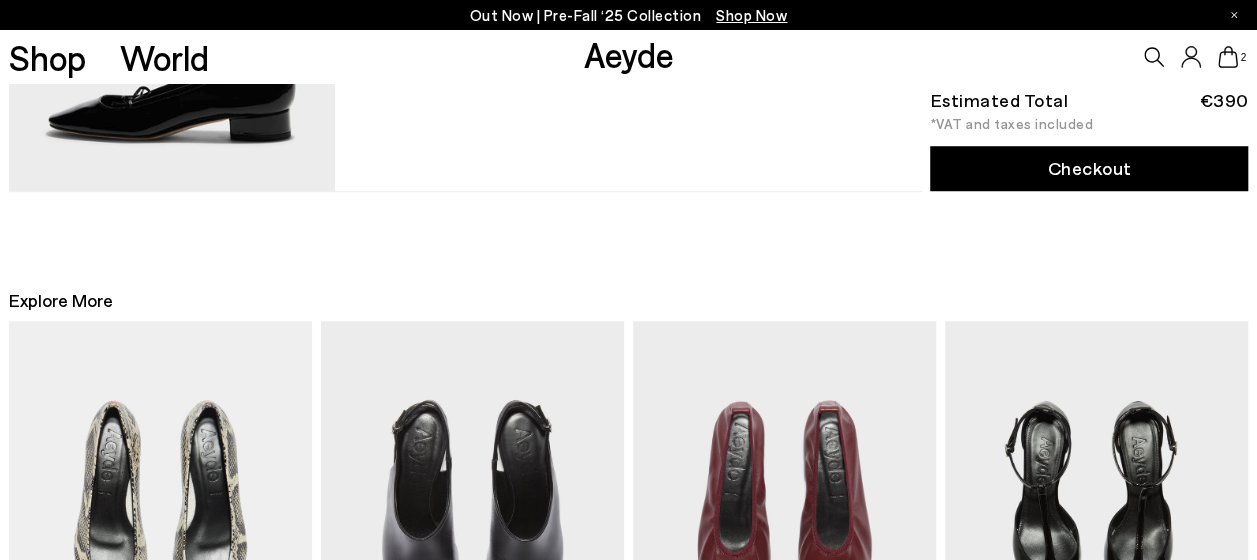 click on "Checkout" at bounding box center (1089, 169) 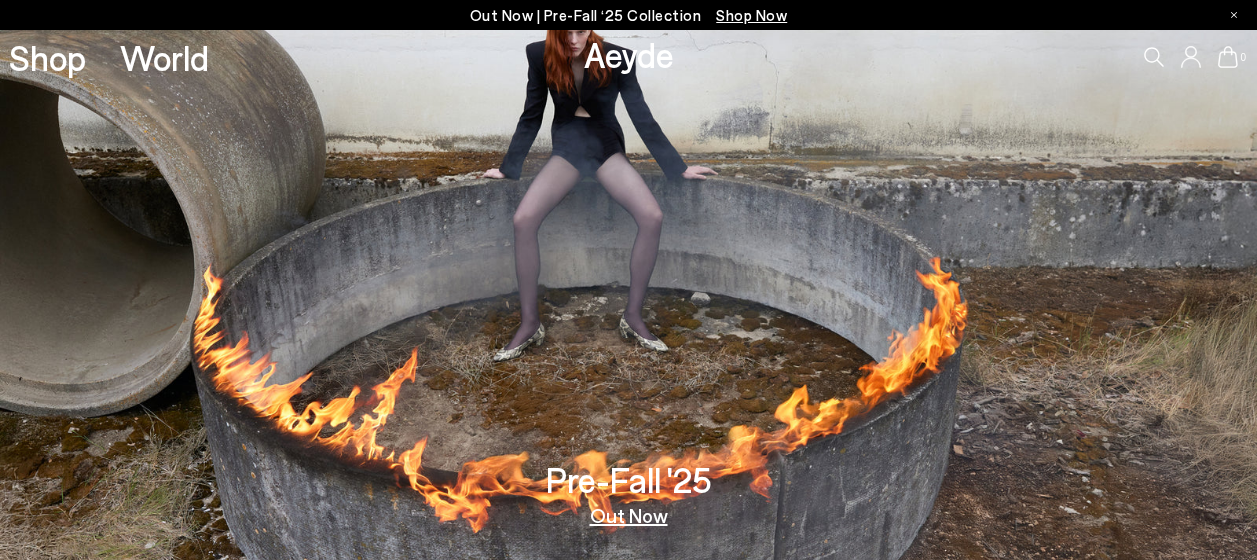 scroll, scrollTop: 0, scrollLeft: 0, axis: both 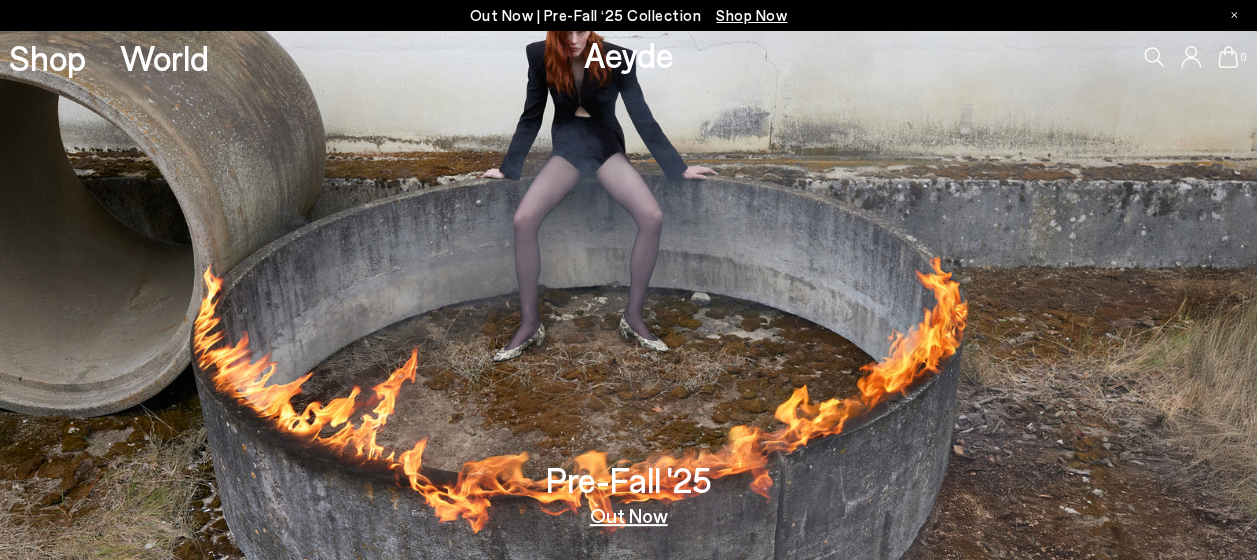 click 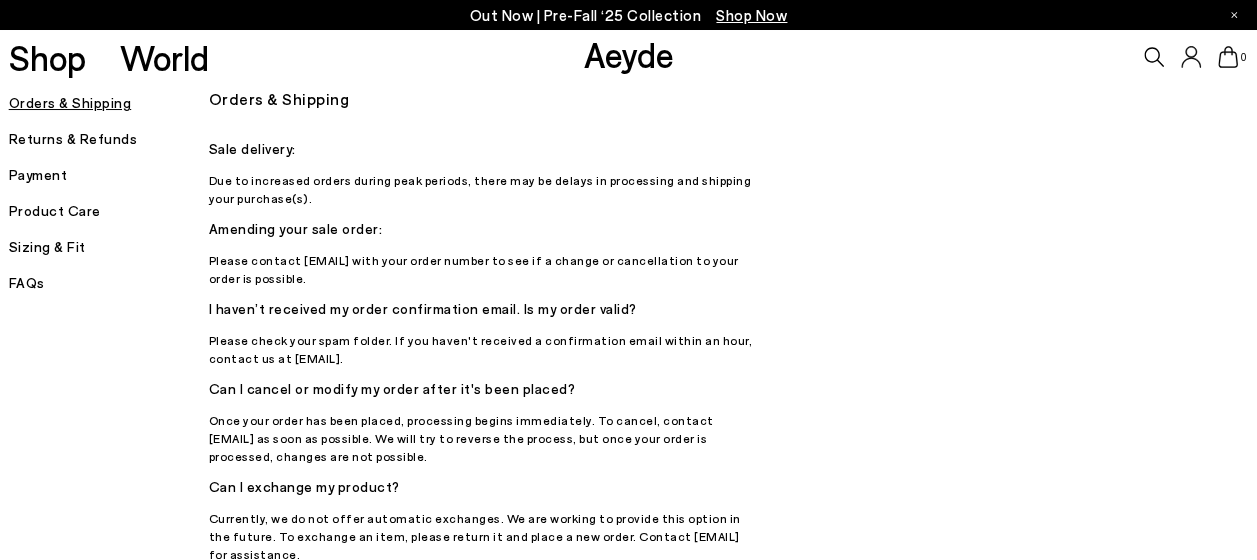 scroll, scrollTop: 0, scrollLeft: 0, axis: both 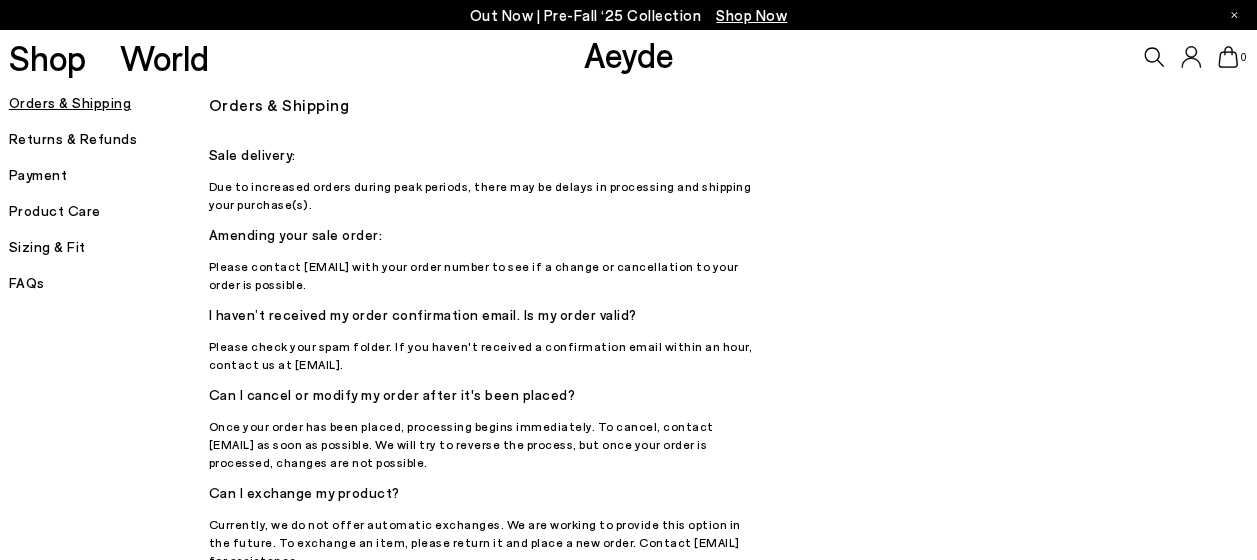 click on "Returns & Refunds" at bounding box center [109, 139] 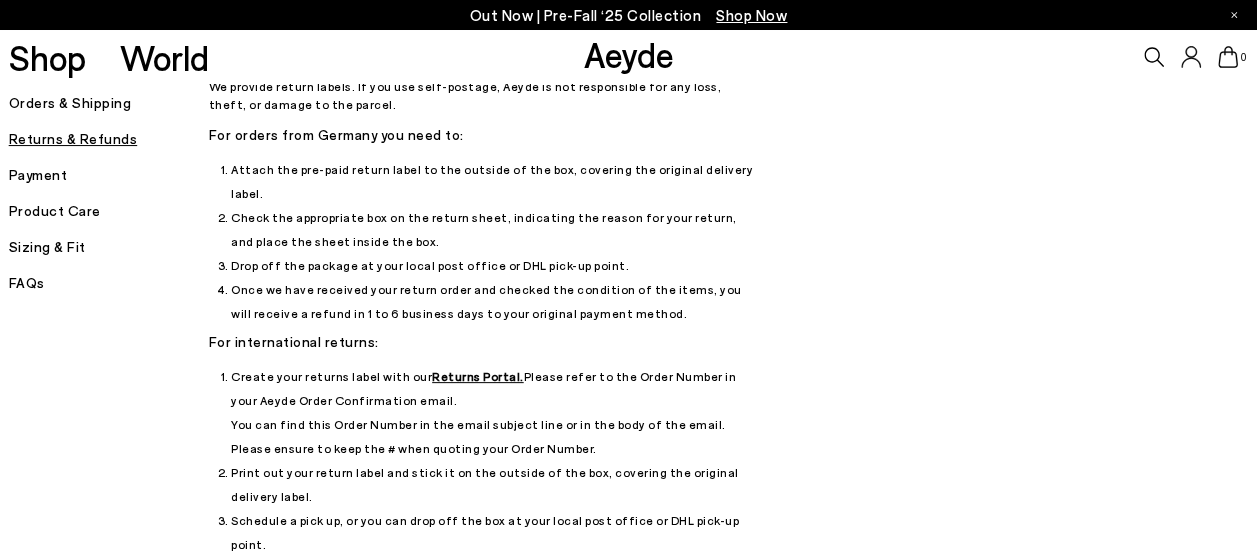 scroll, scrollTop: 200, scrollLeft: 0, axis: vertical 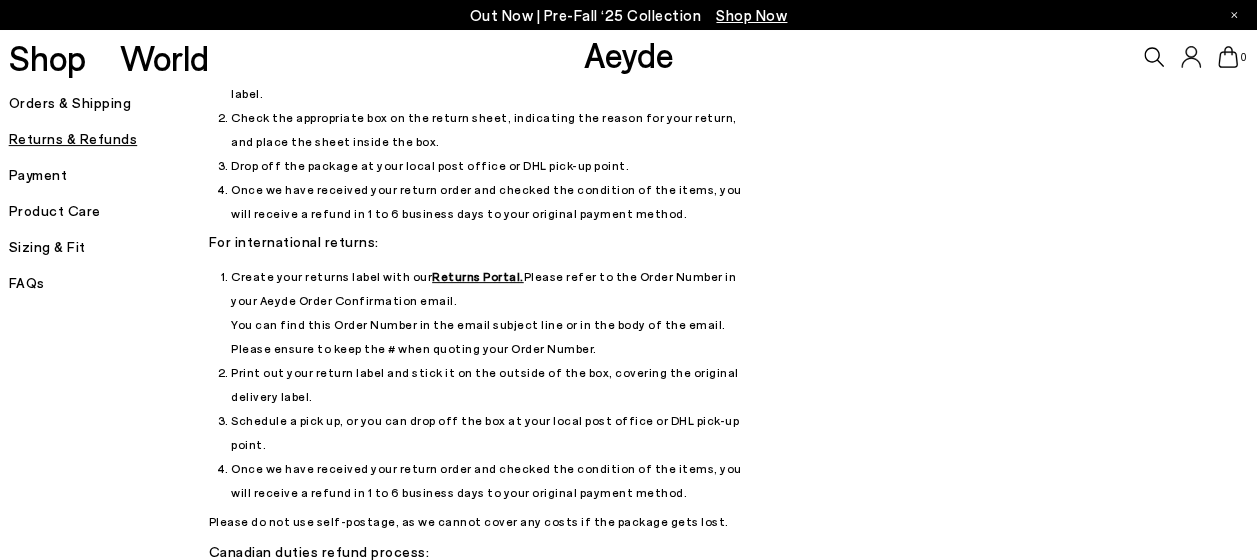 click on "Returns Portal." at bounding box center [478, 276] 